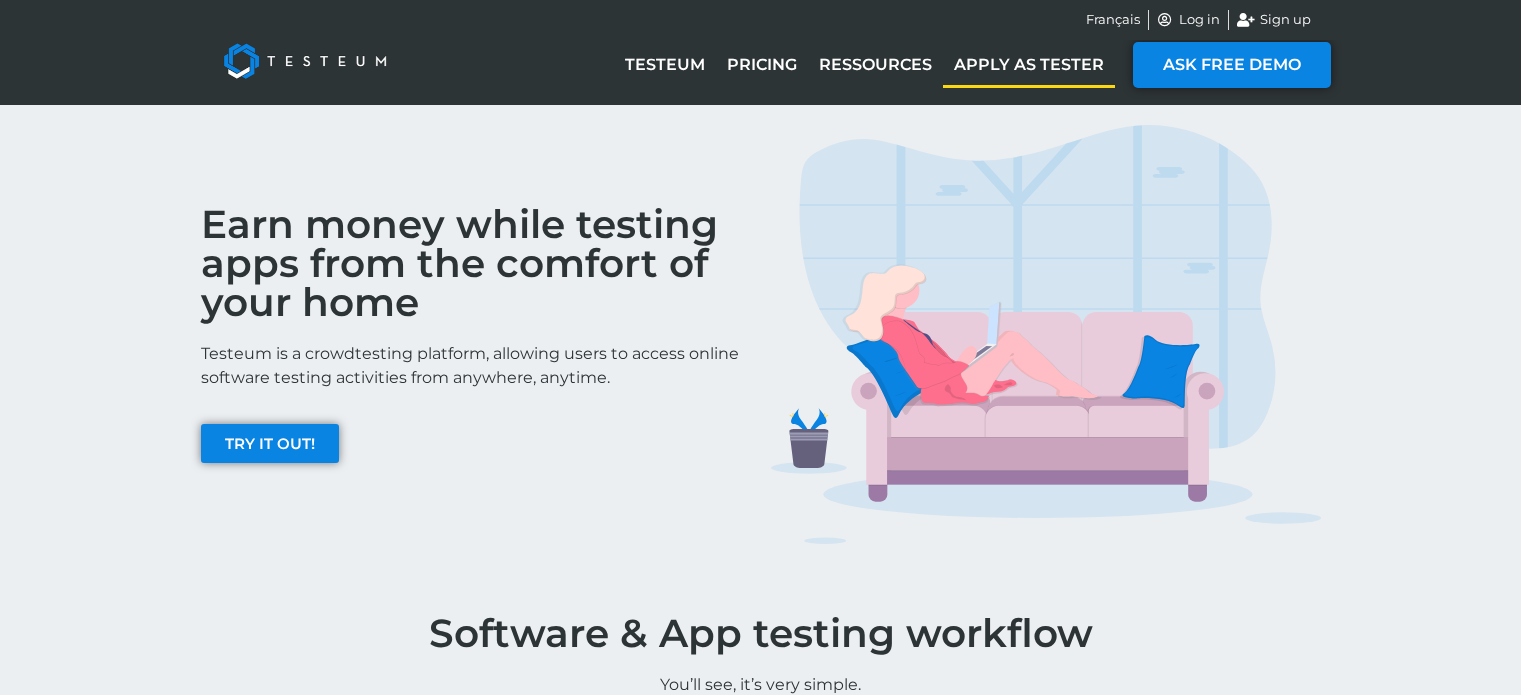 scroll, scrollTop: 0, scrollLeft: 0, axis: both 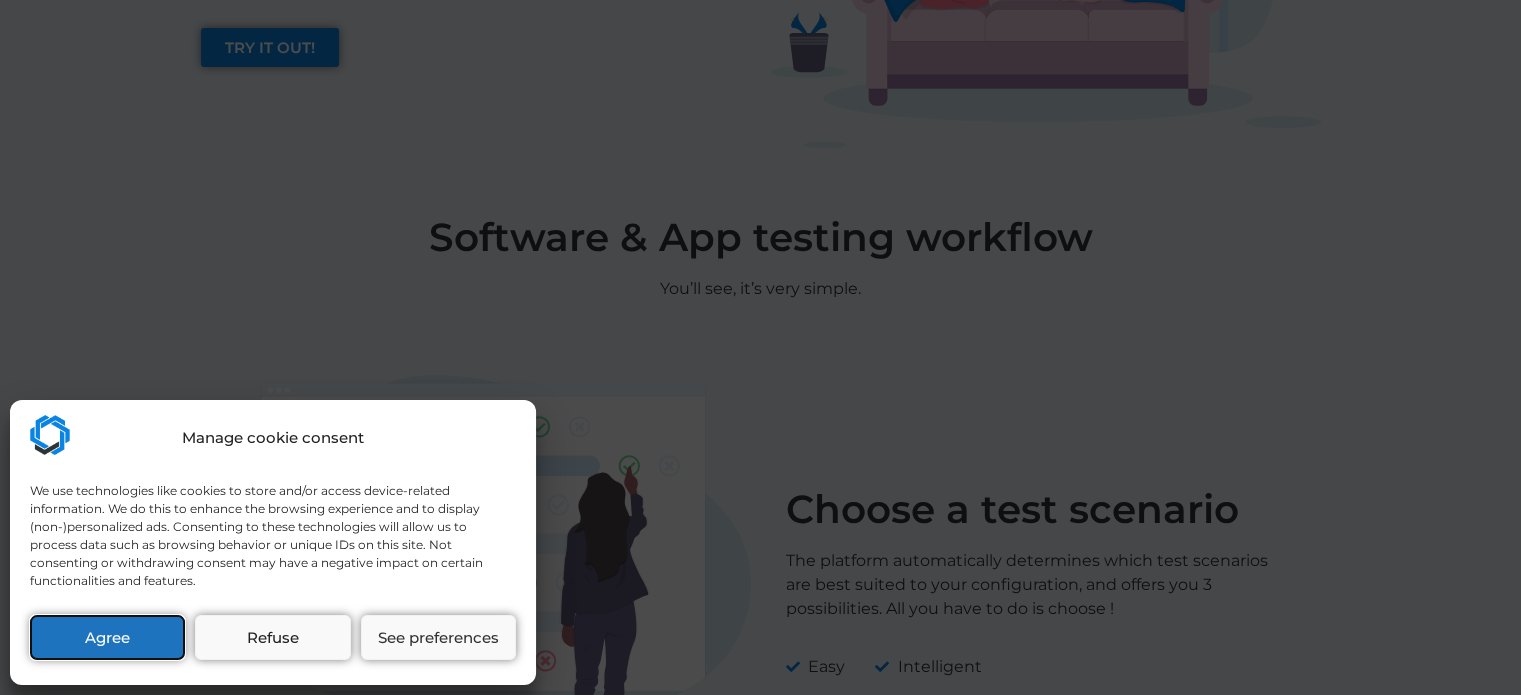 click on "Agree" at bounding box center (107, 637) 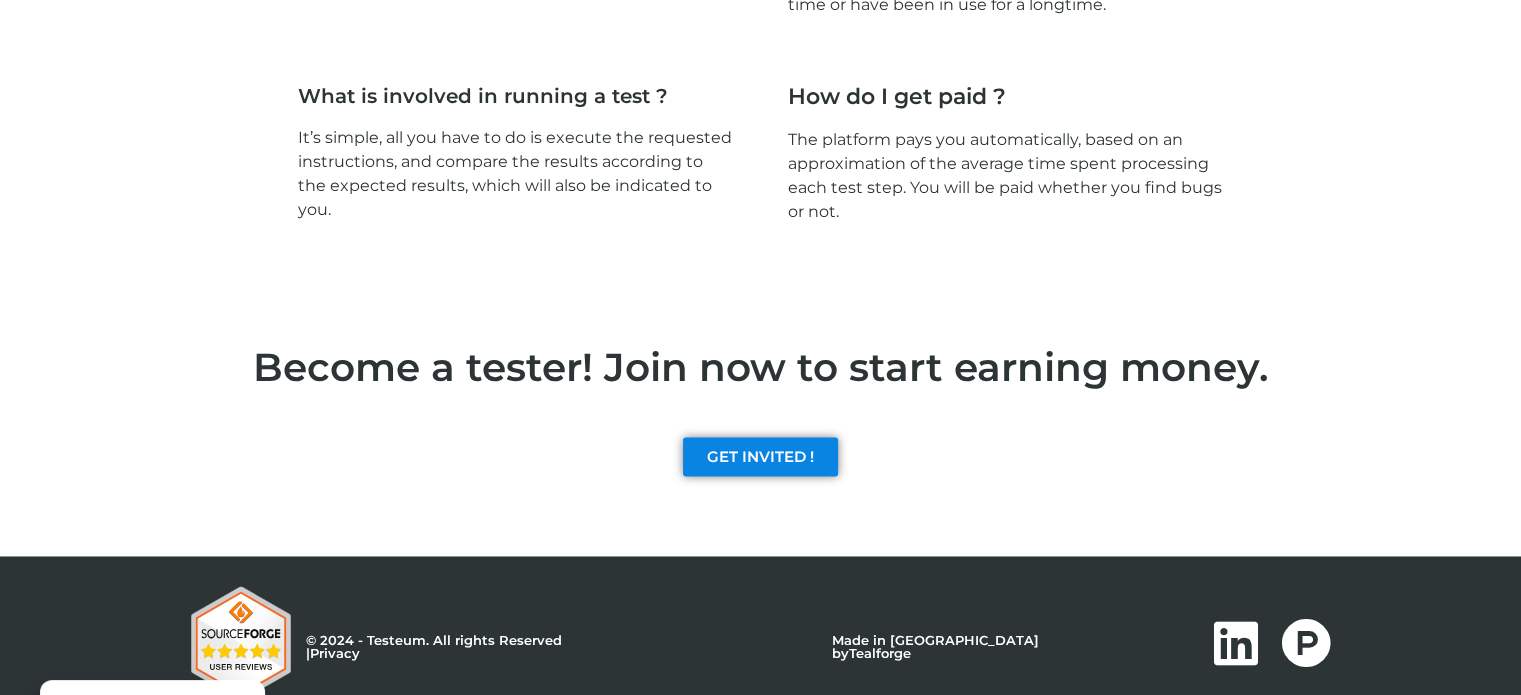 scroll, scrollTop: 3093, scrollLeft: 0, axis: vertical 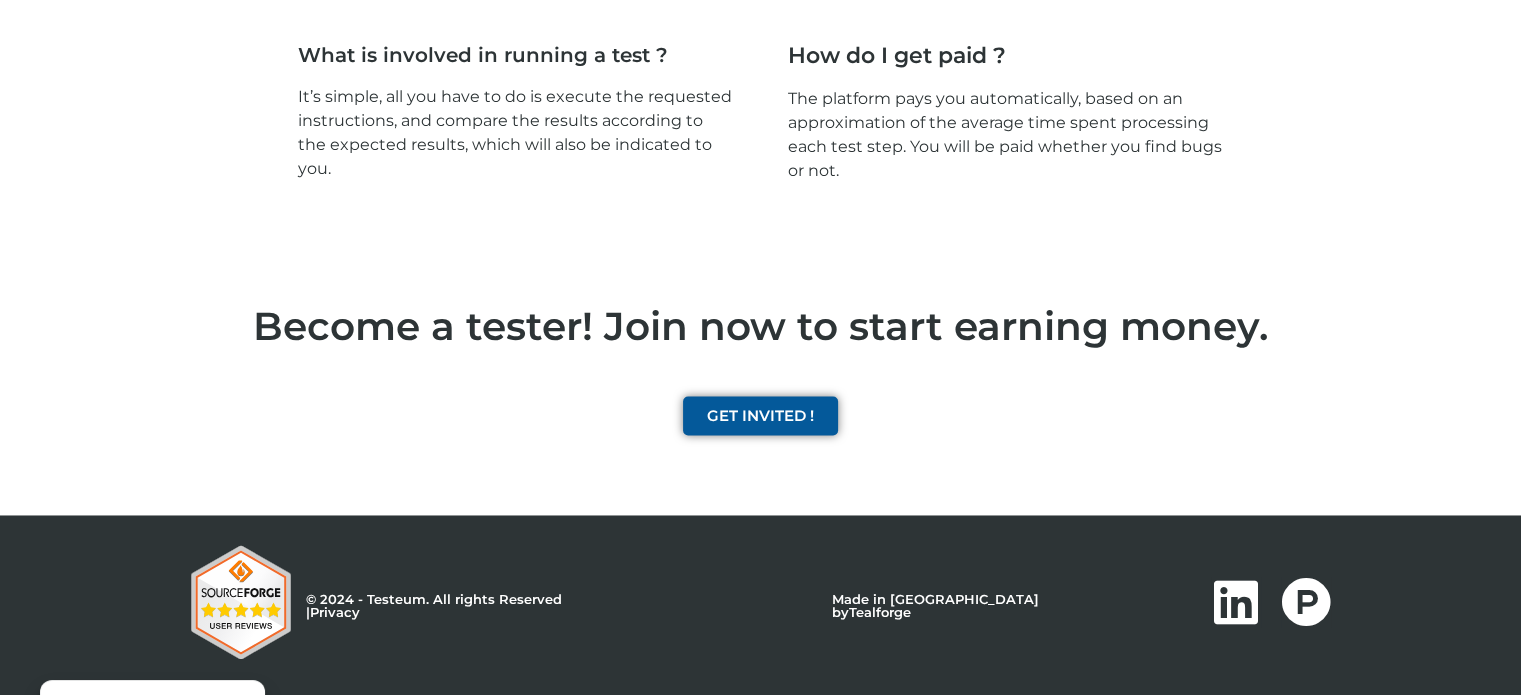 click on "GET INVITED  !" at bounding box center (760, 415) 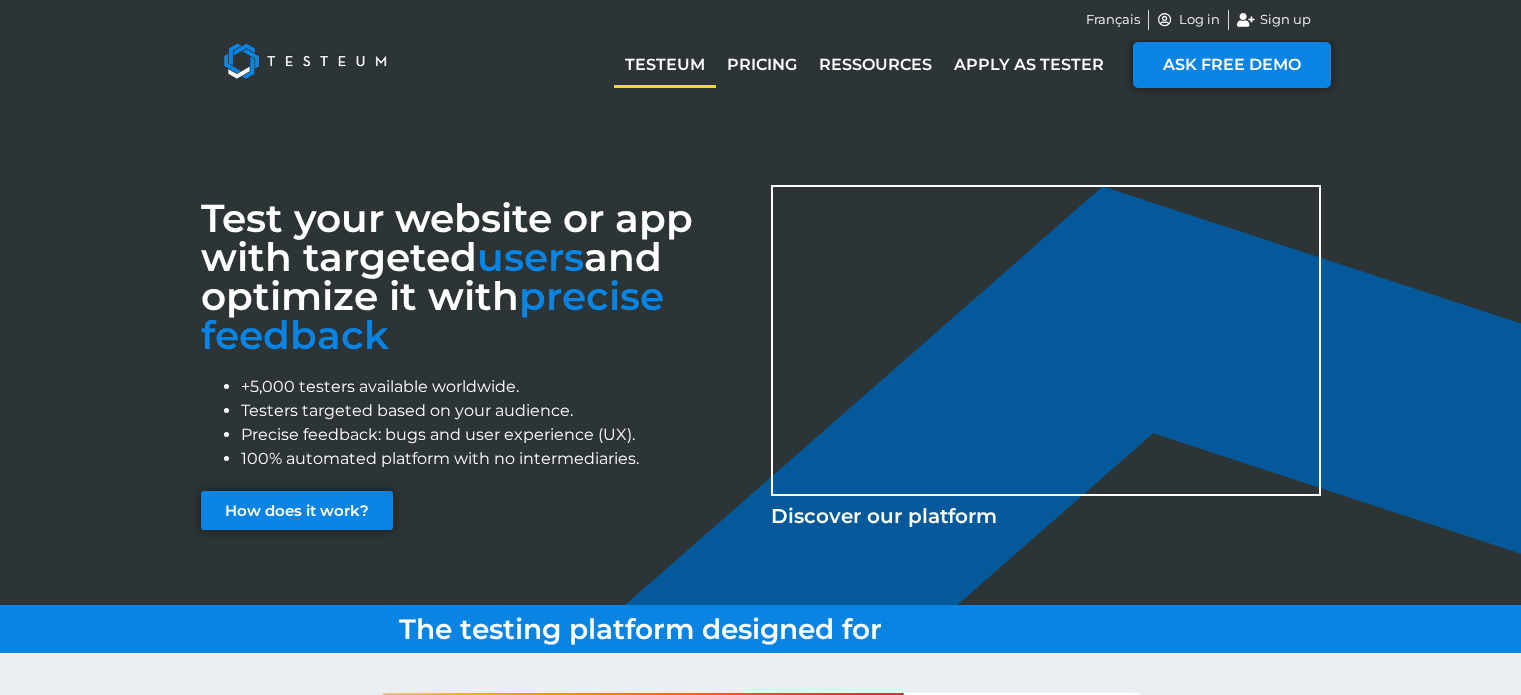 scroll, scrollTop: 0, scrollLeft: 0, axis: both 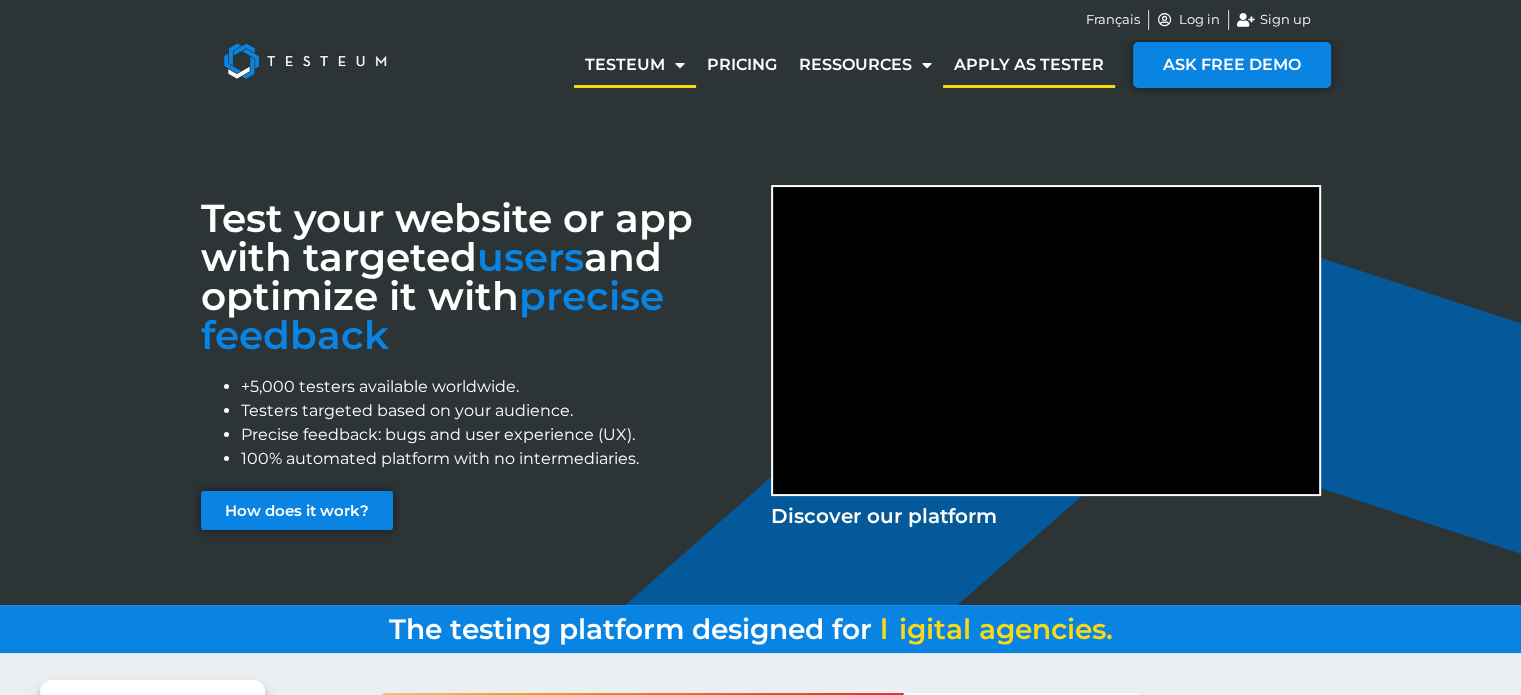 click on "Apply as tester" 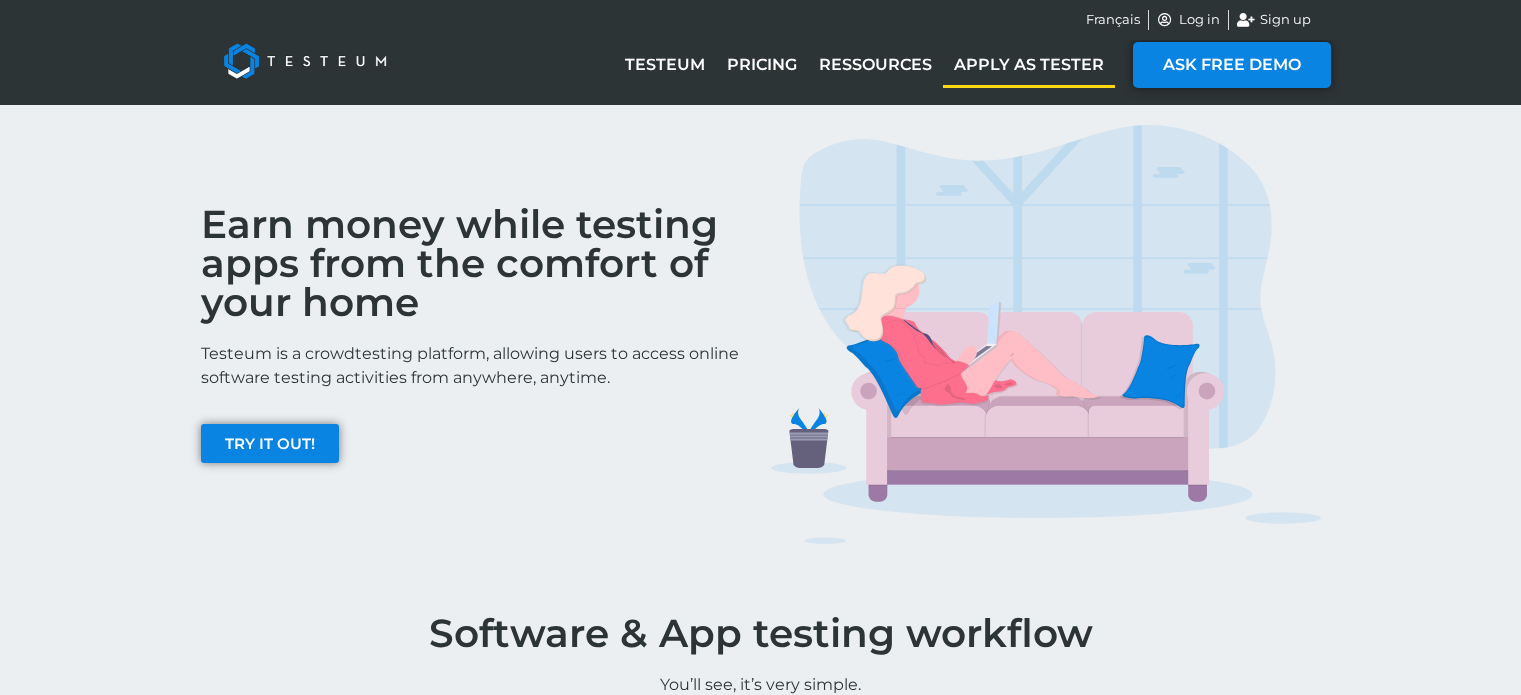 scroll, scrollTop: 0, scrollLeft: 0, axis: both 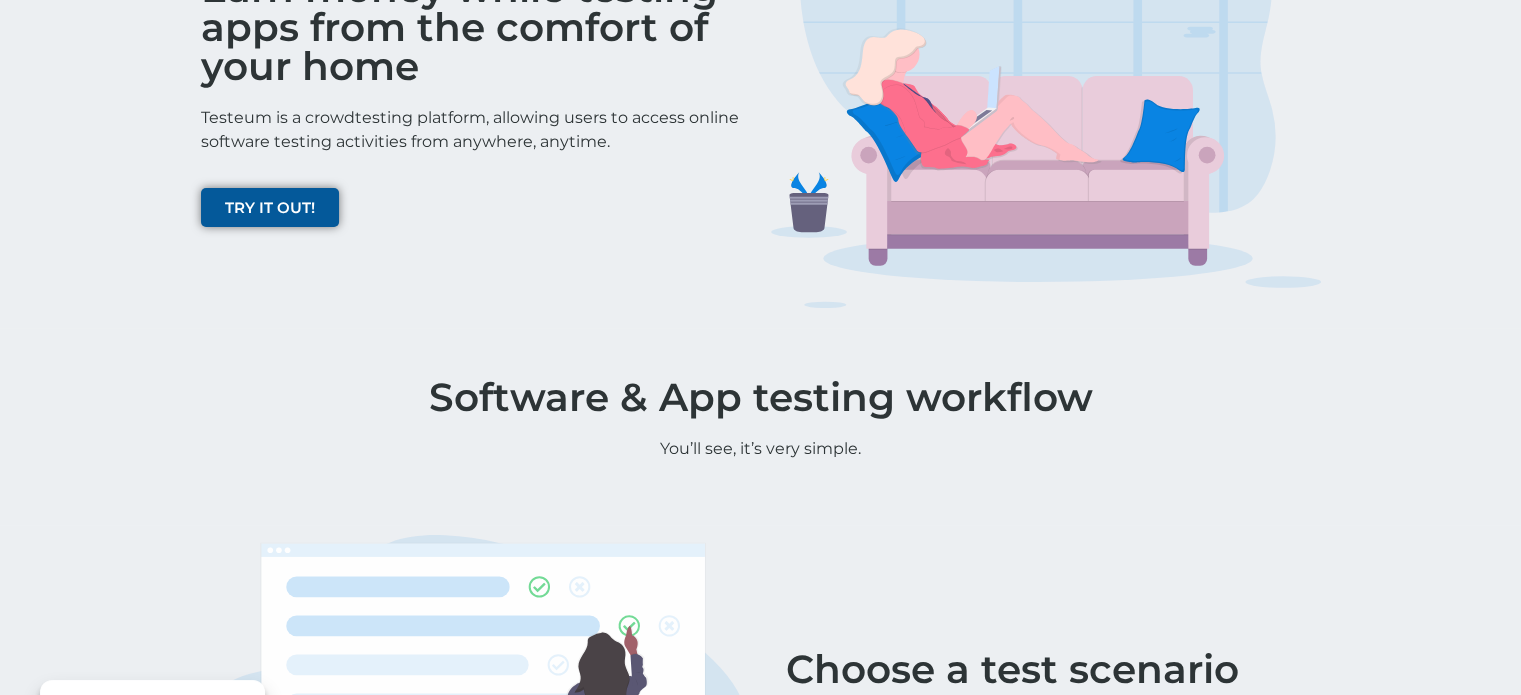 click on "TRY IT OUT!" at bounding box center (270, 207) 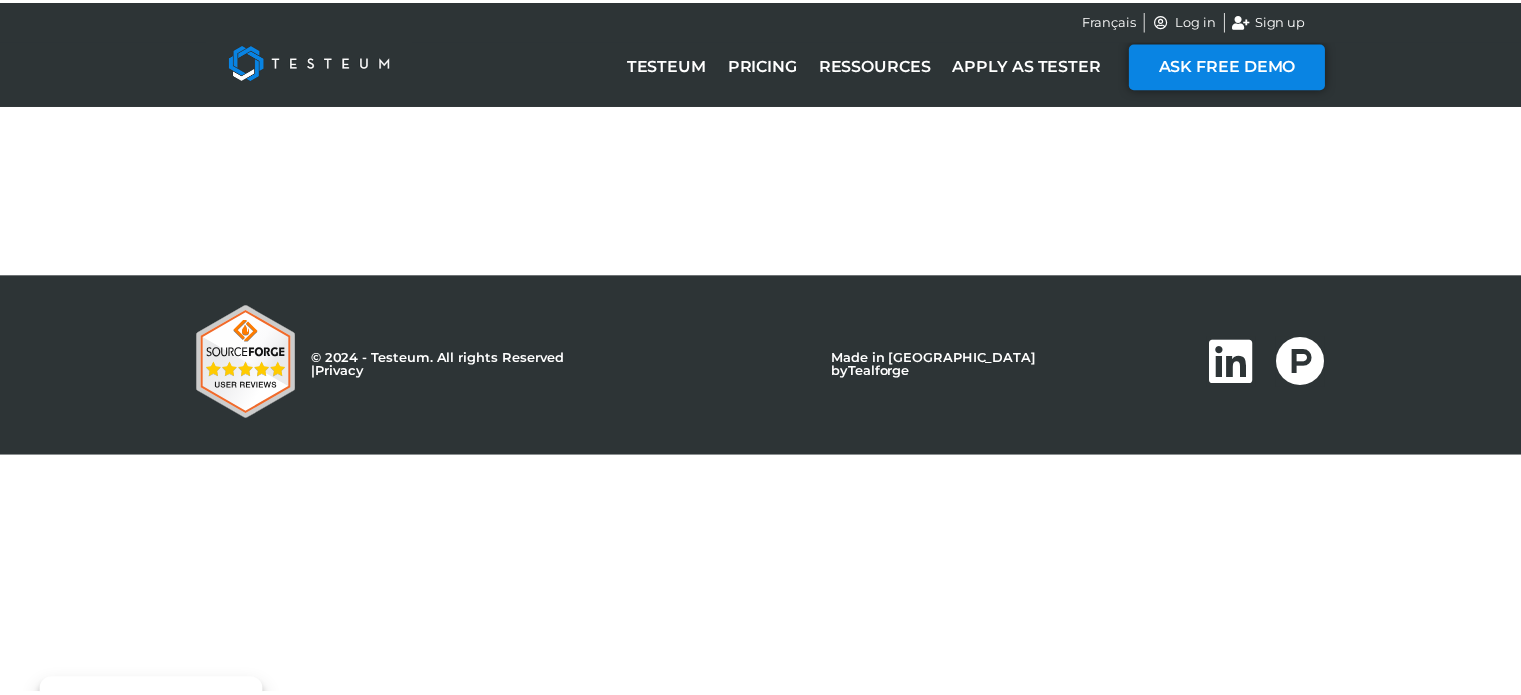 scroll, scrollTop: 0, scrollLeft: 0, axis: both 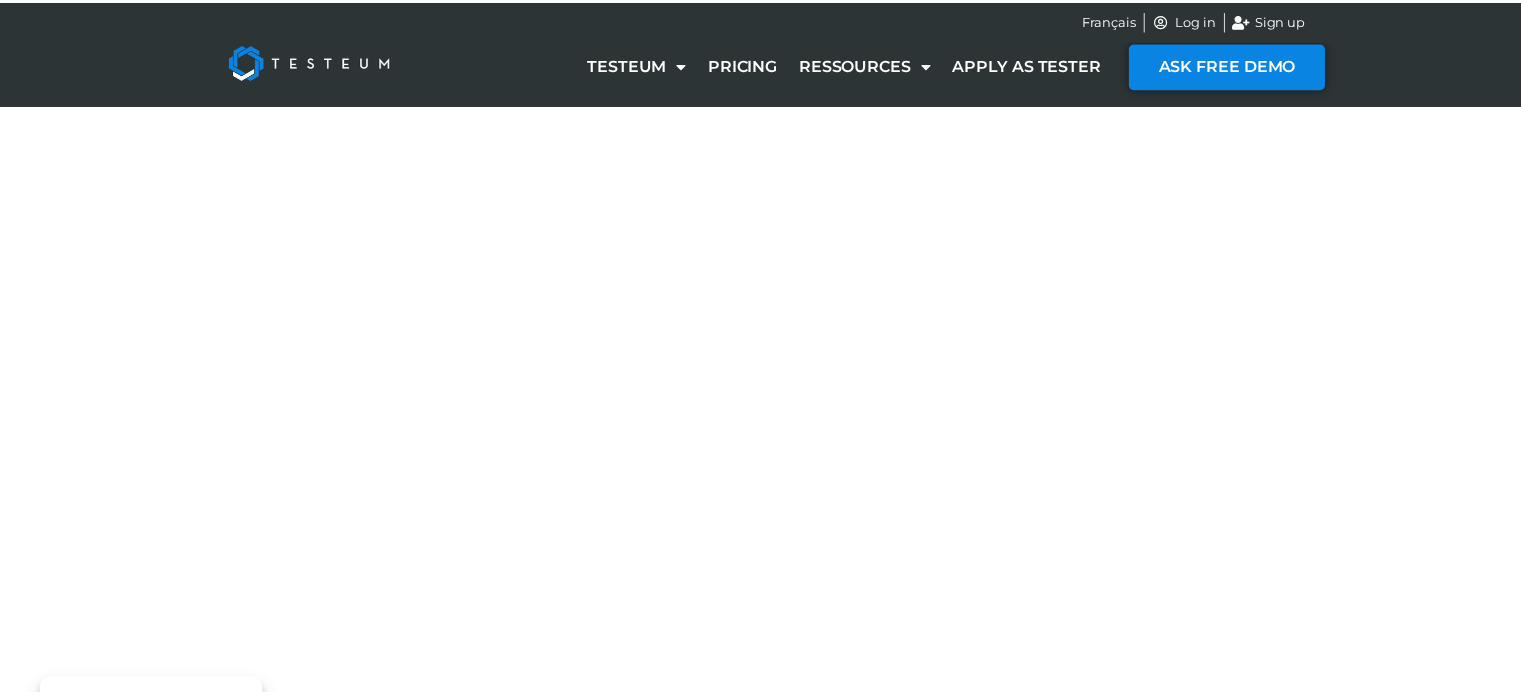 select on "US" 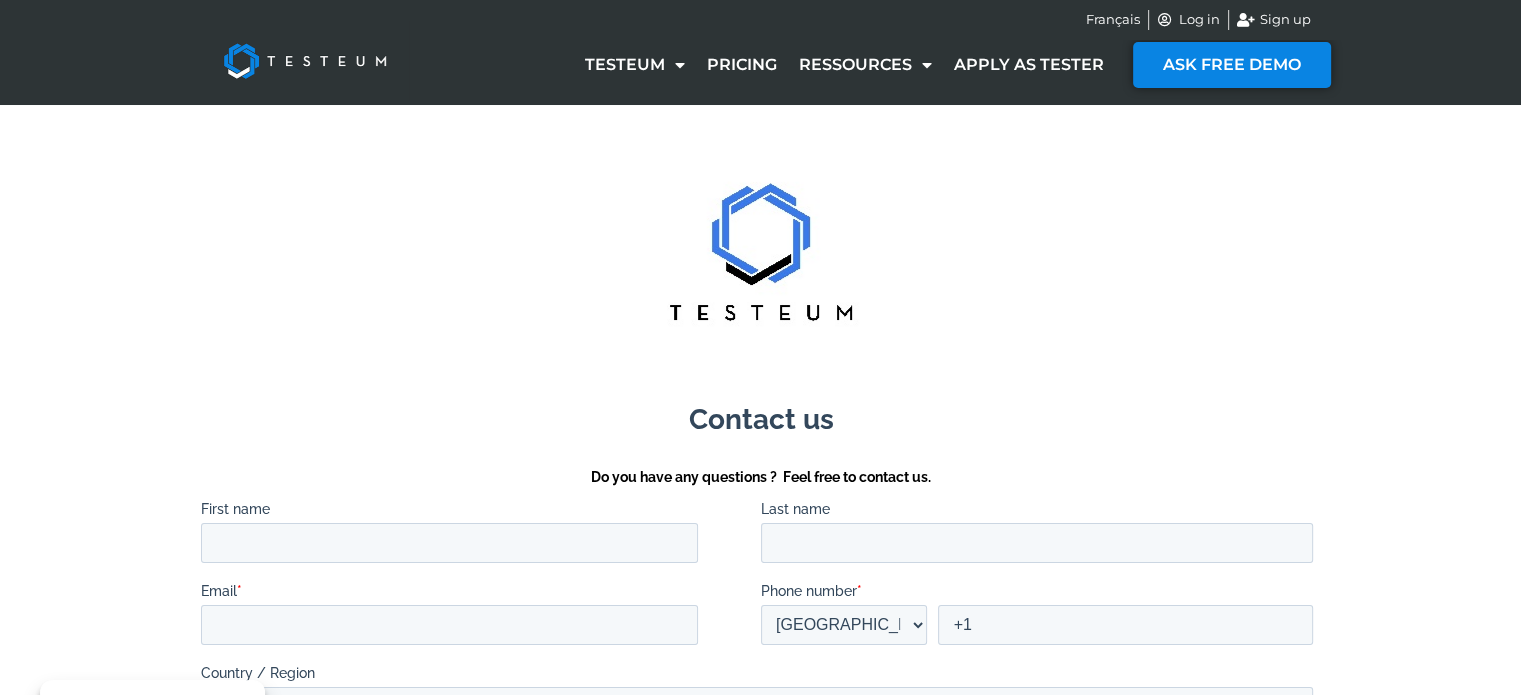 scroll, scrollTop: 0, scrollLeft: 0, axis: both 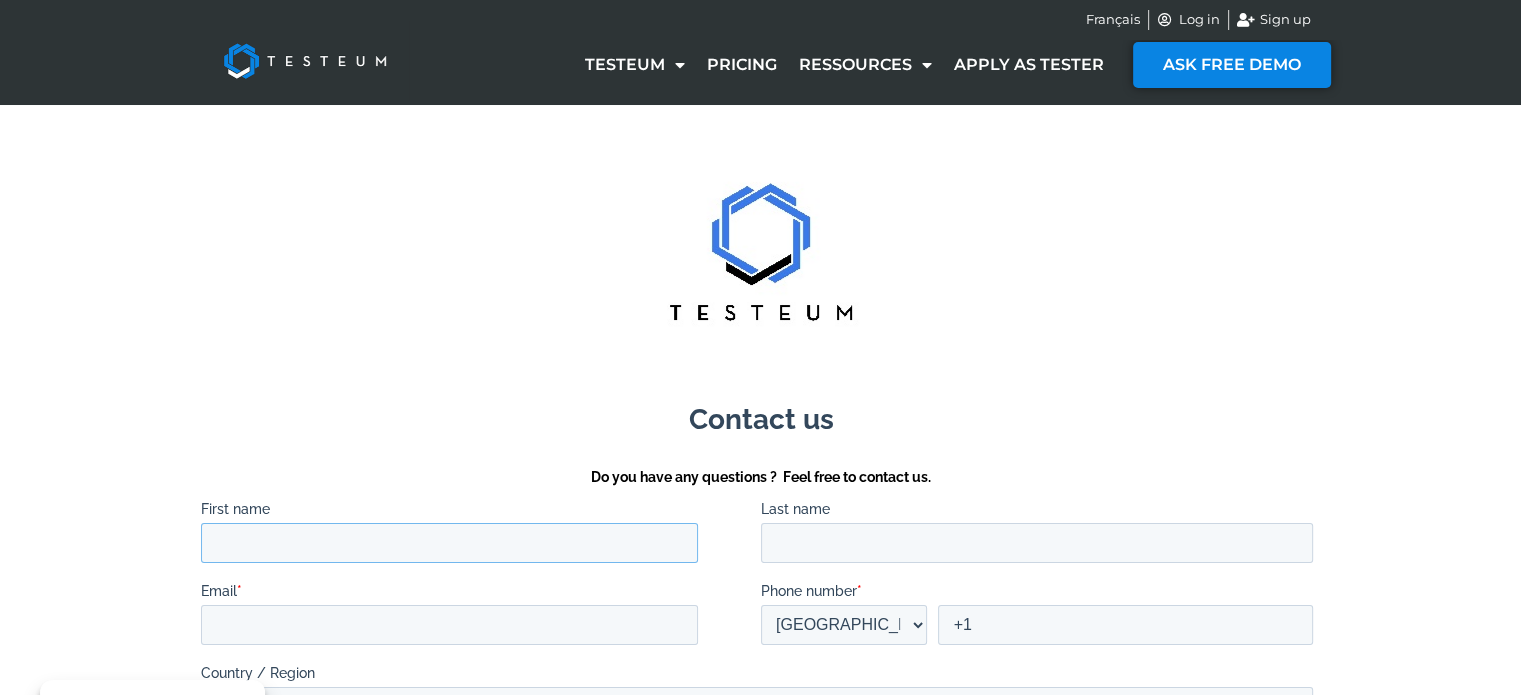 click on "First name" at bounding box center (448, 542) 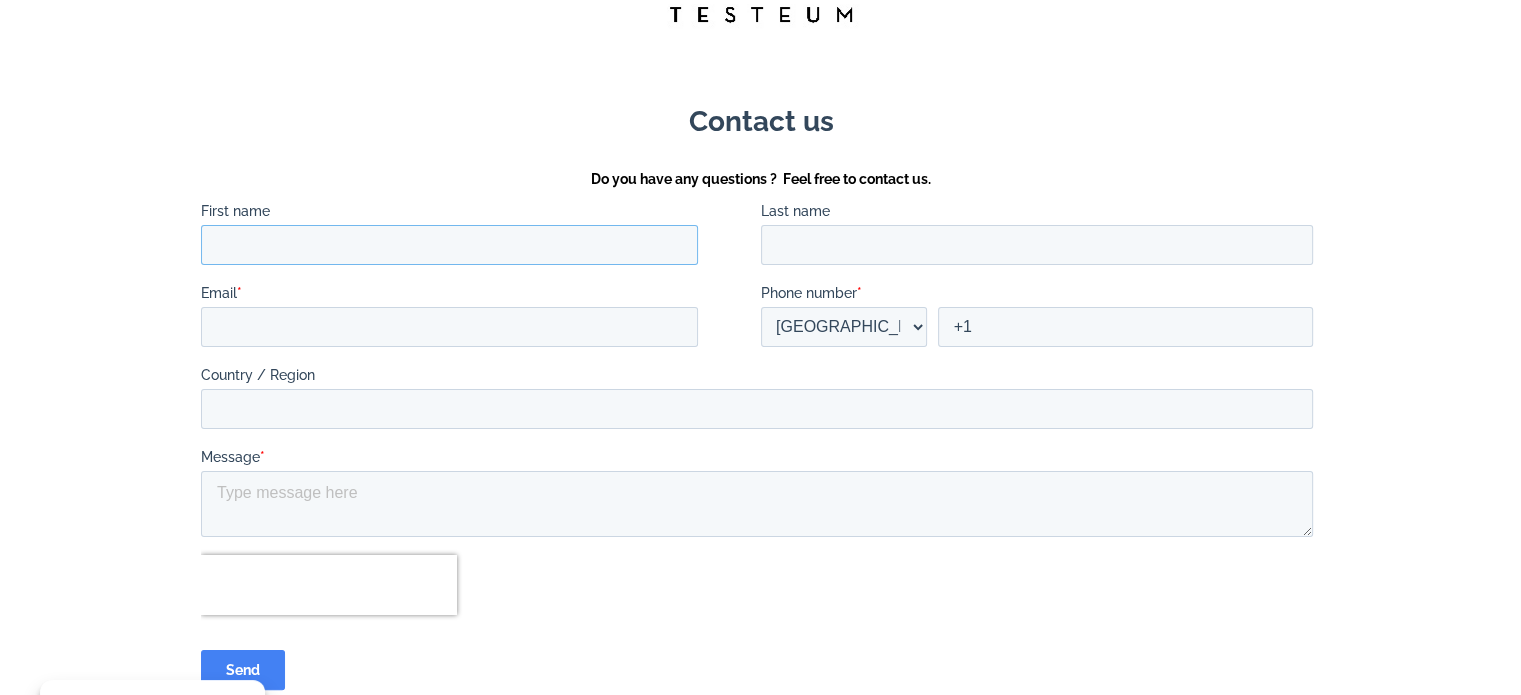 click on "First name" at bounding box center [448, 245] 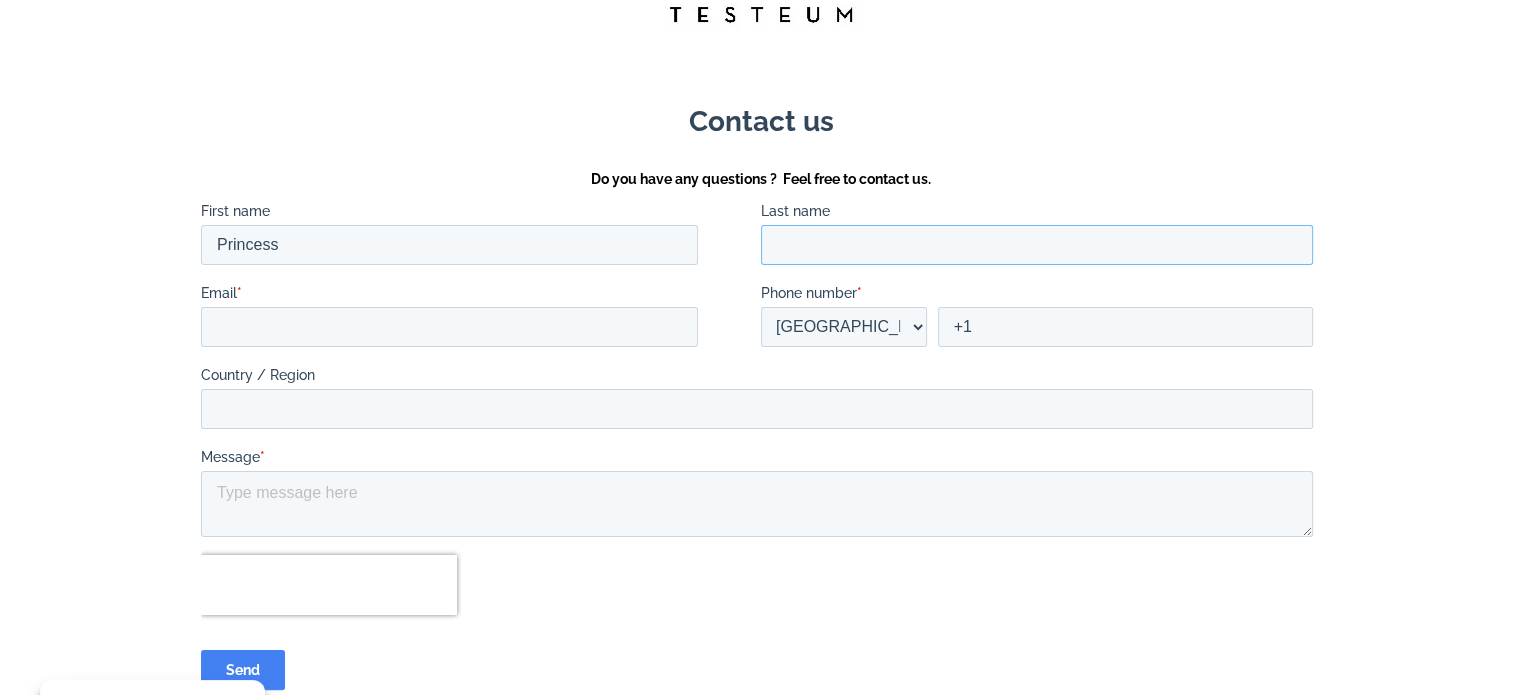 type on "Ibeabuchi" 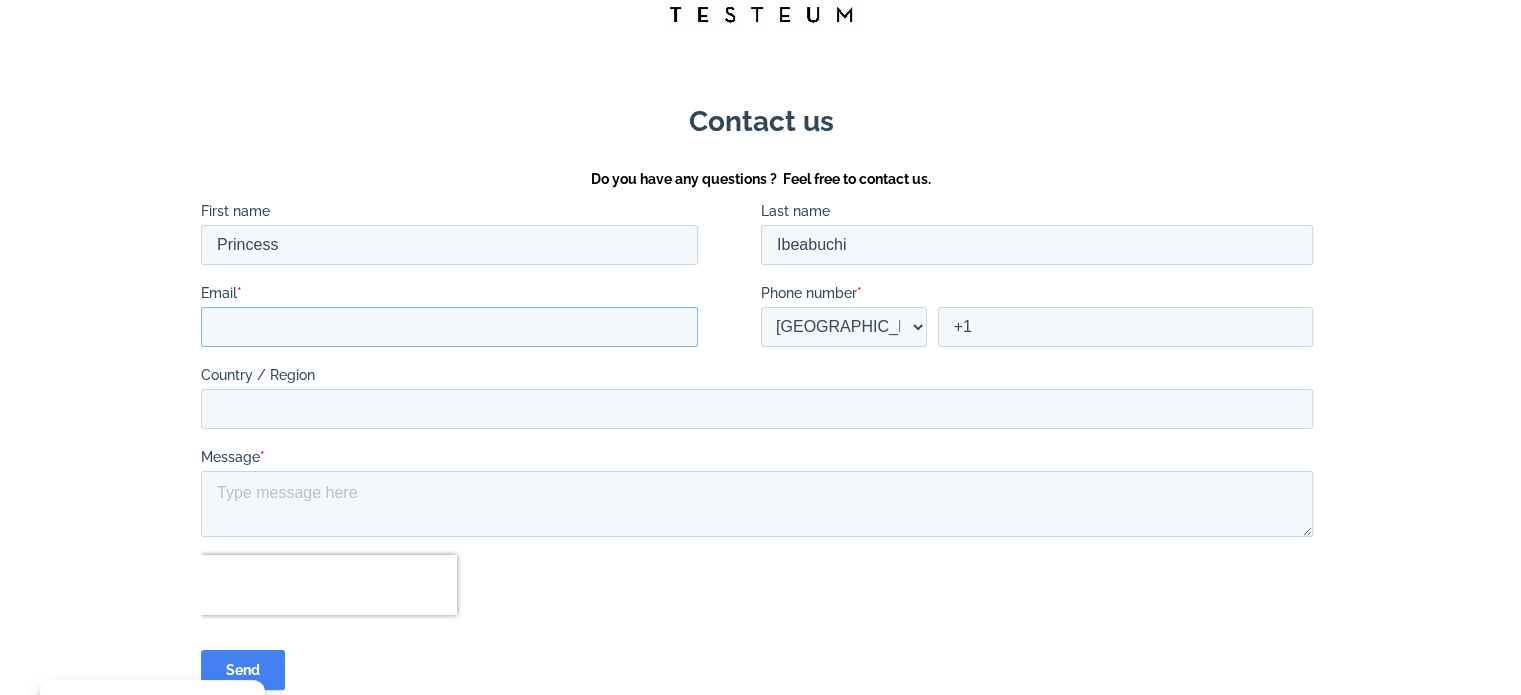 type on "[EMAIL_ADDRESS][DOMAIN_NAME]" 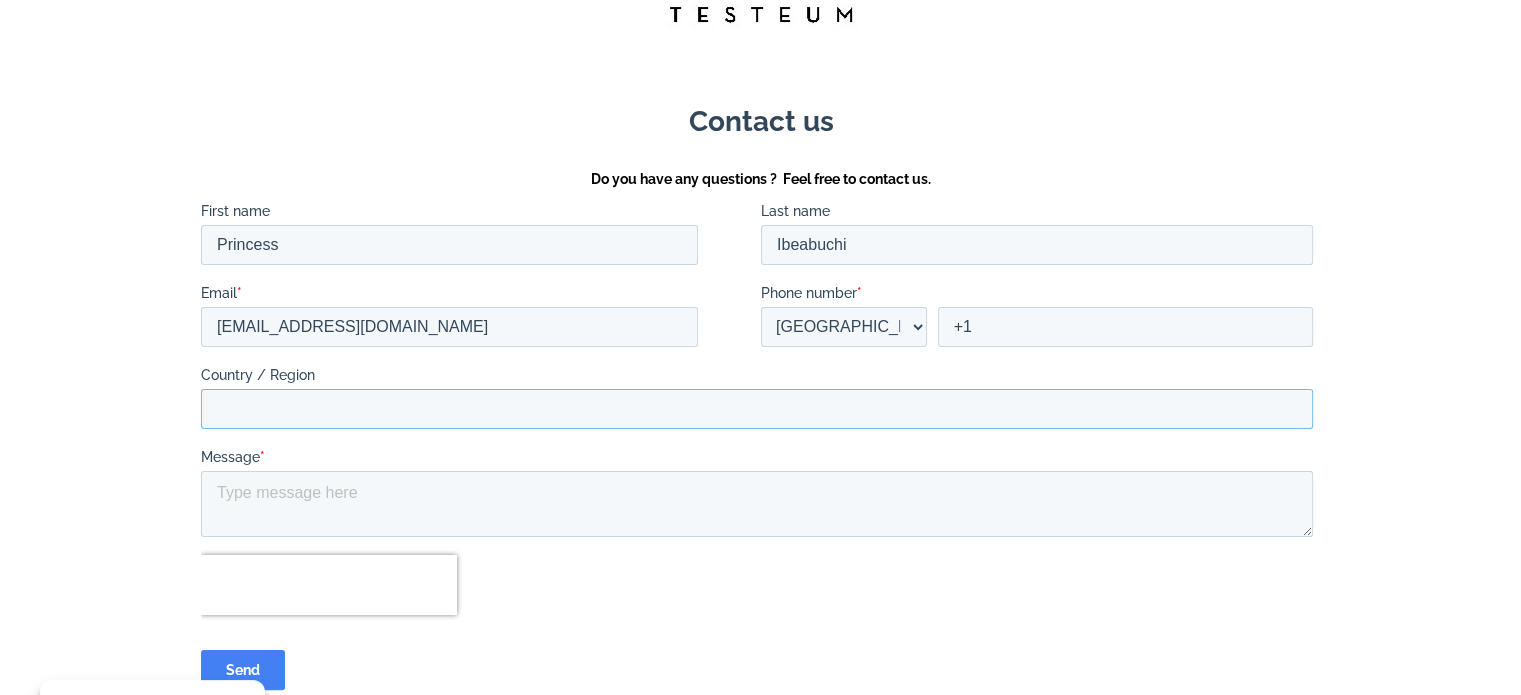 type on "[GEOGRAPHIC_DATA]" 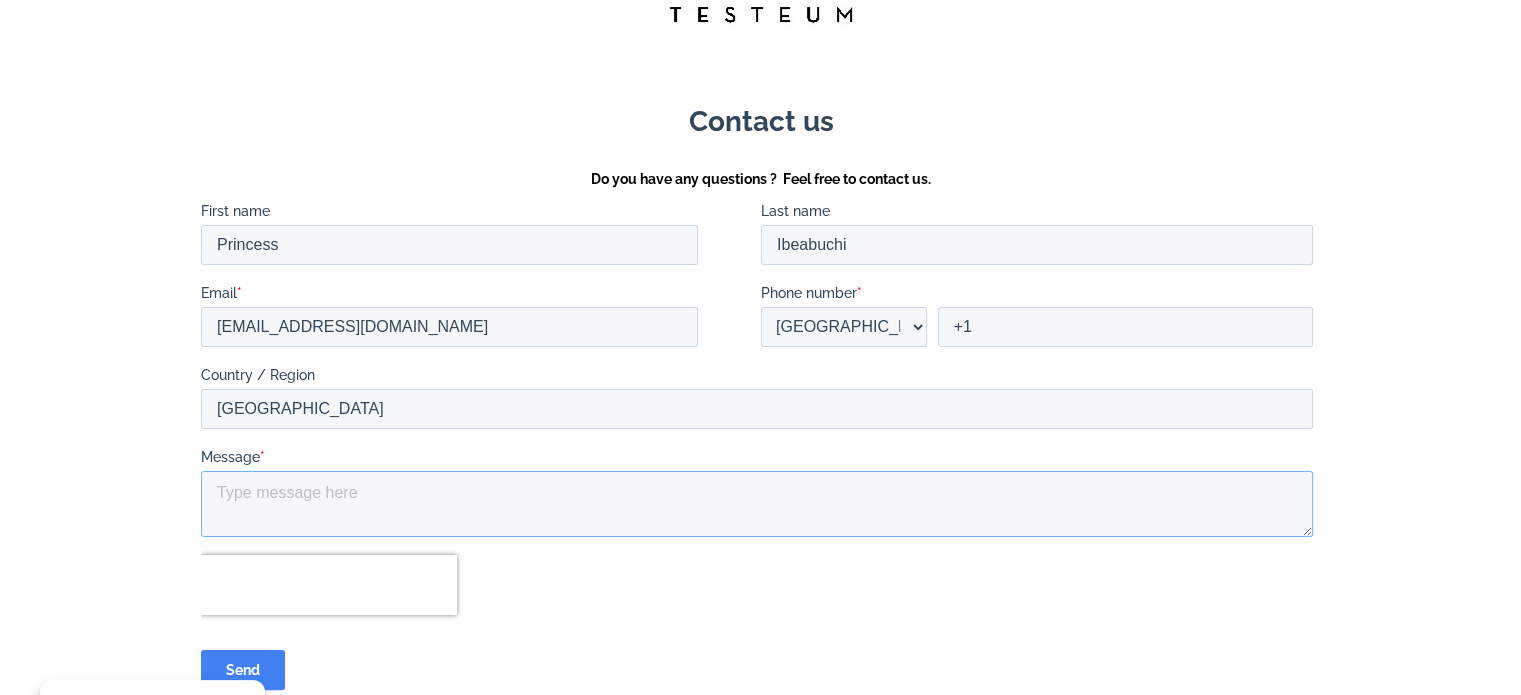 click on "Message *" at bounding box center (756, 504) 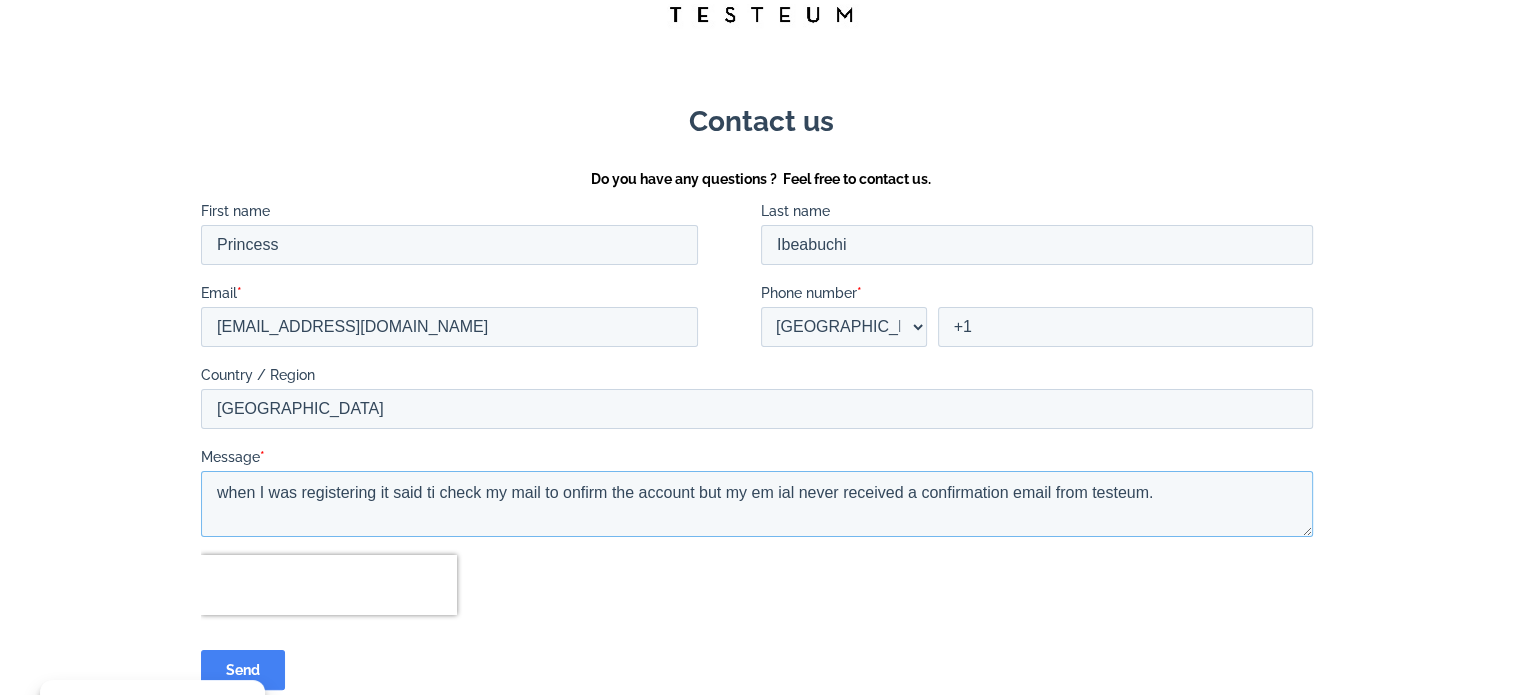 click on "when I was registering it said ti check my mail to onfirm the account but my em ial never received a confirmation email from testeum." at bounding box center [756, 504] 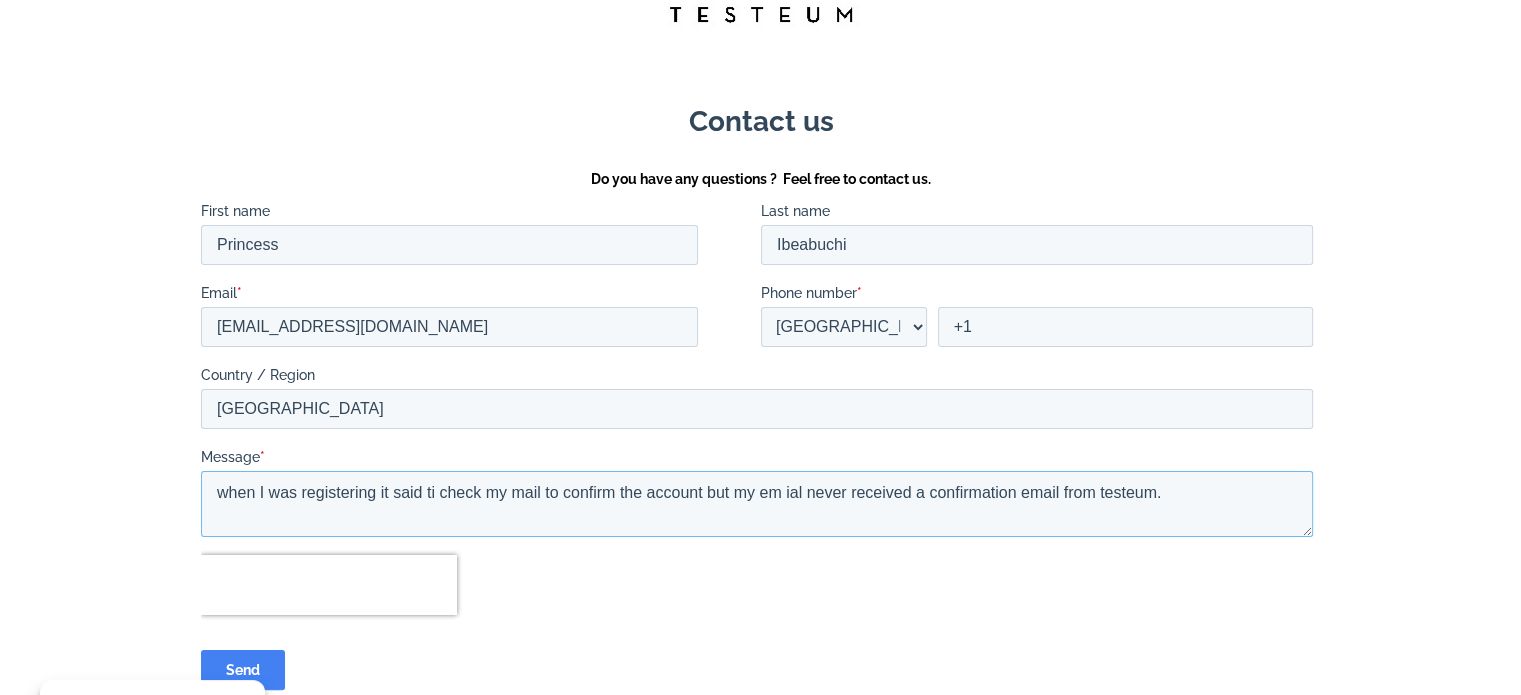 click on "when I was registering it said ti check my mail to confirm the account but my em ial never received a confirmation email from testeum." at bounding box center (756, 504) 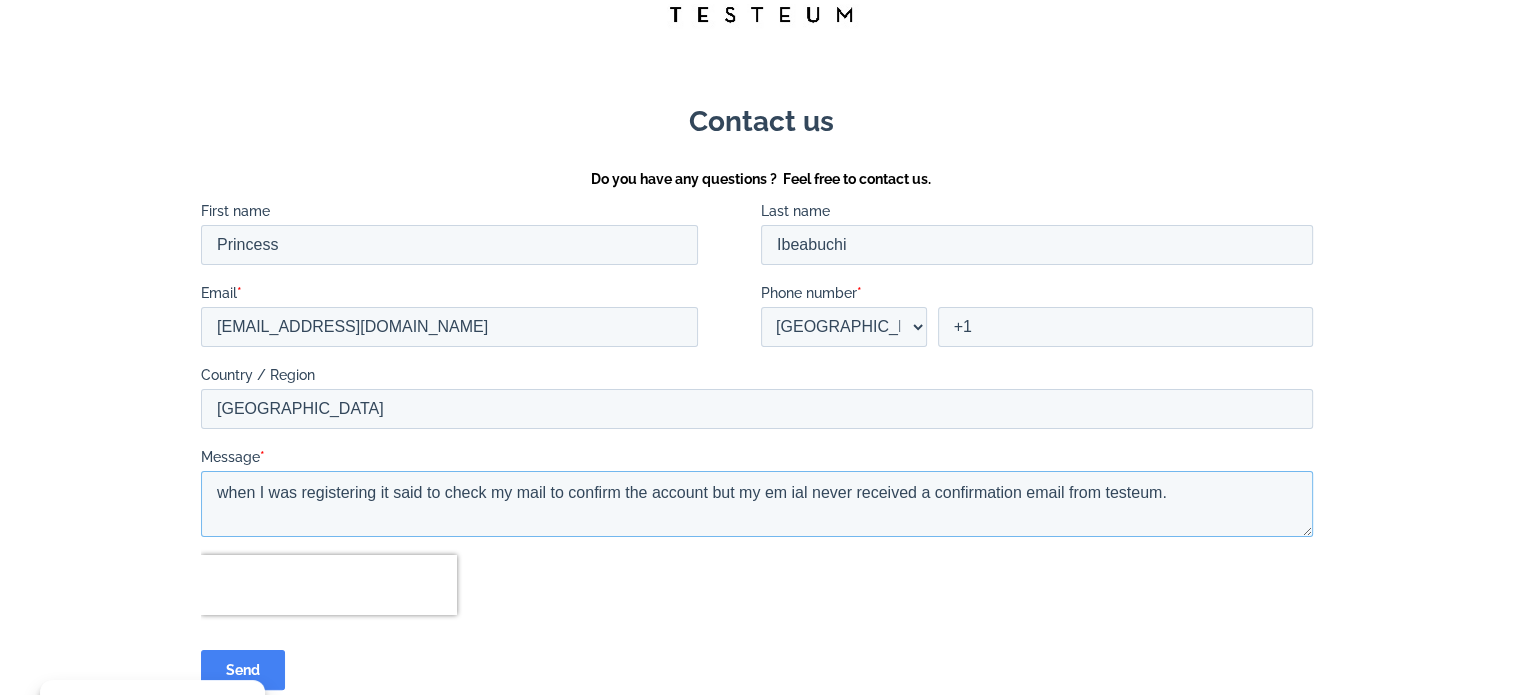 click on "when I was registering it said to check my mail to confirm the account but my em ial never received a confirmation email from testeum." at bounding box center [756, 504] 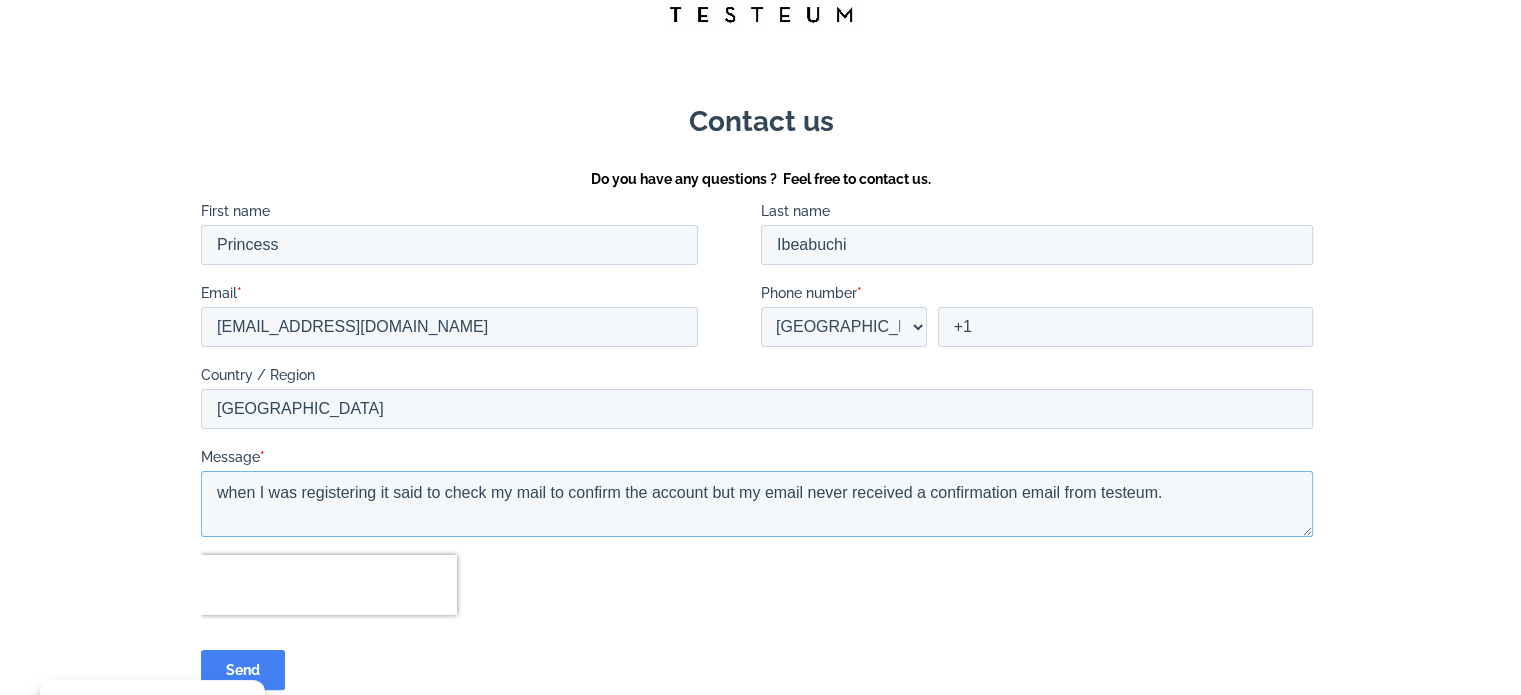 scroll, scrollTop: 498, scrollLeft: 0, axis: vertical 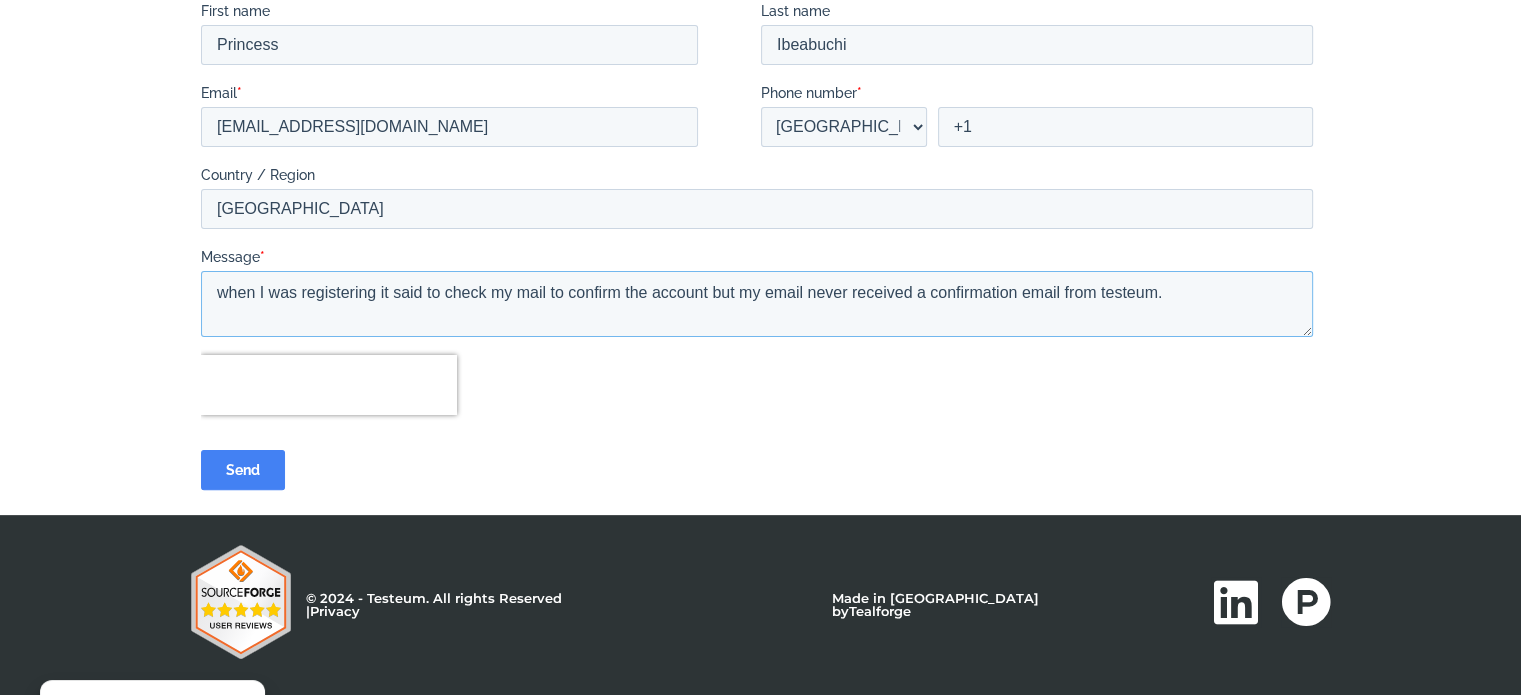 type on "when I was registering it said to check my mail to confirm the account but my email never received a confirmation email from testeum." 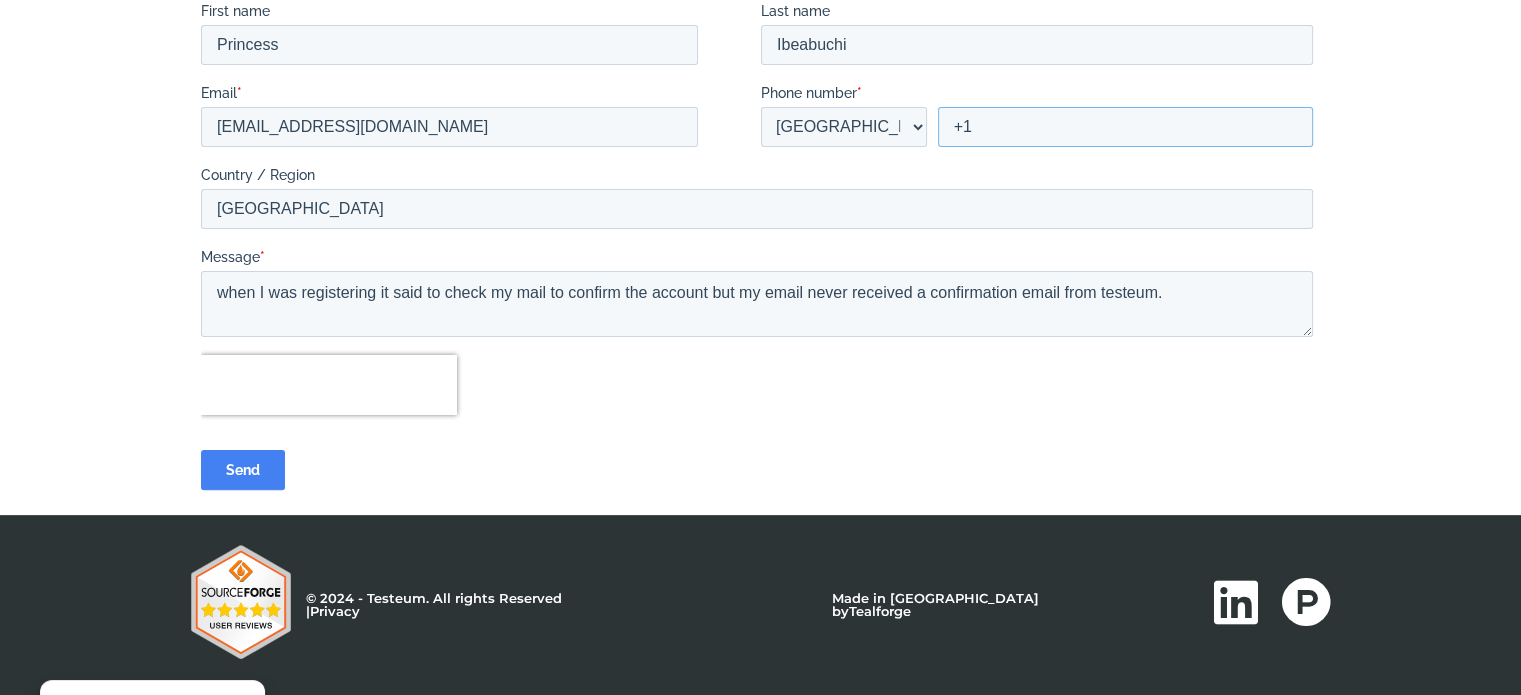 click on "+1" at bounding box center [1124, 127] 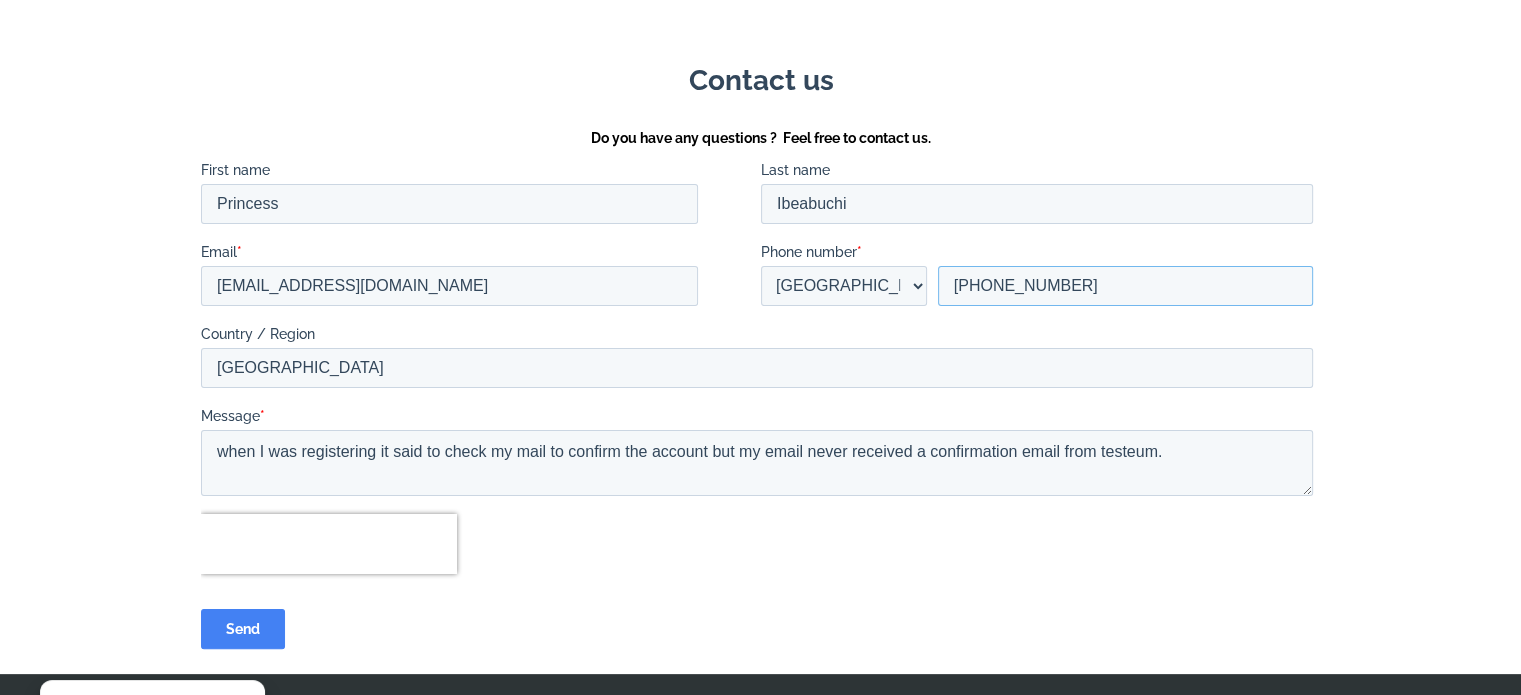 scroll, scrollTop: 353, scrollLeft: 0, axis: vertical 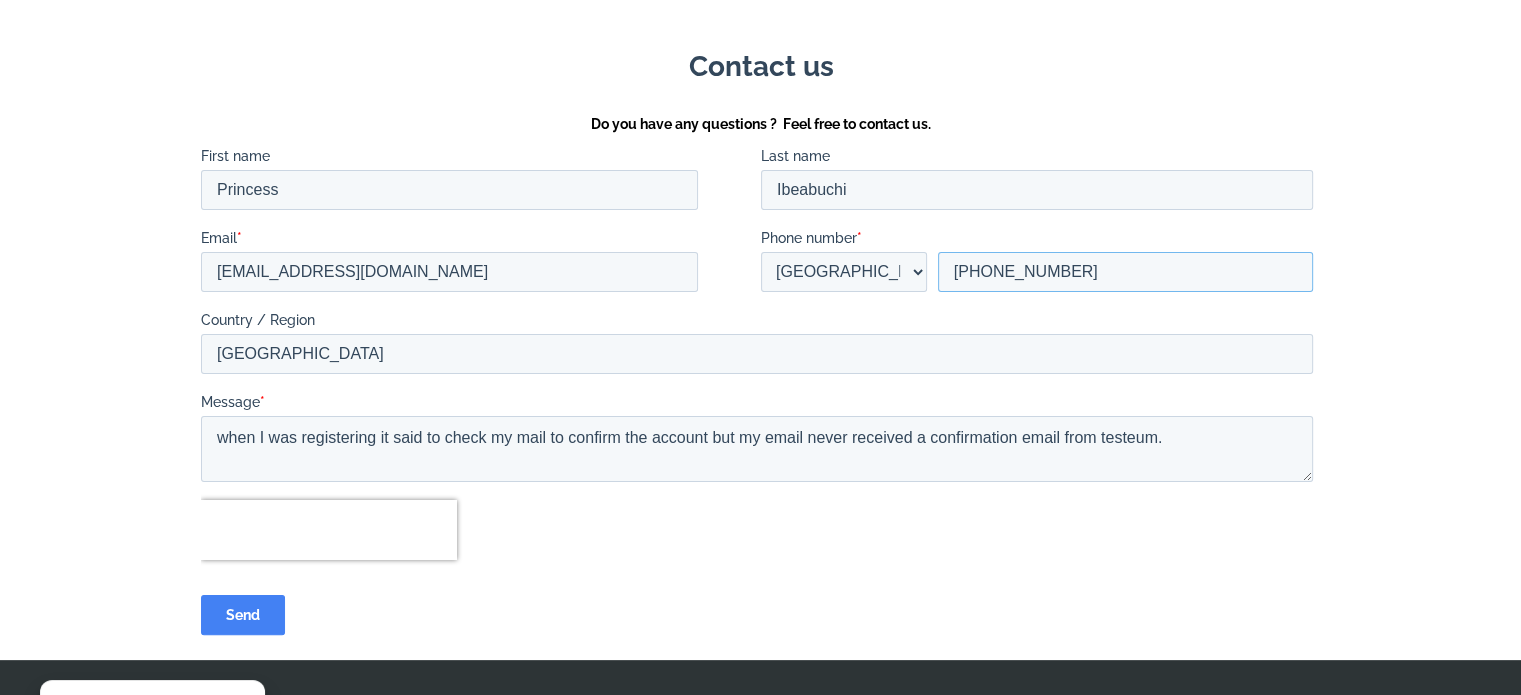 type on "[PHONE_NUMBER]" 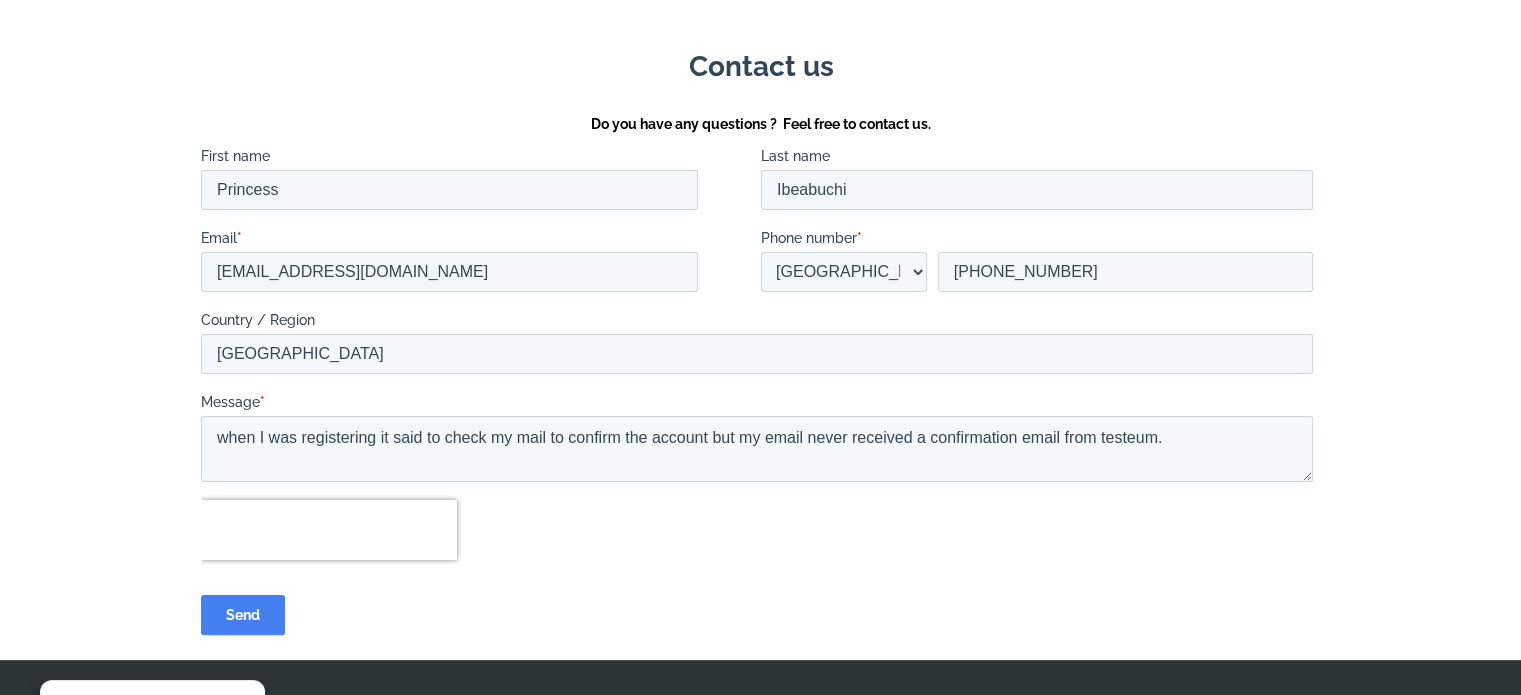 click on "Send" at bounding box center [242, 615] 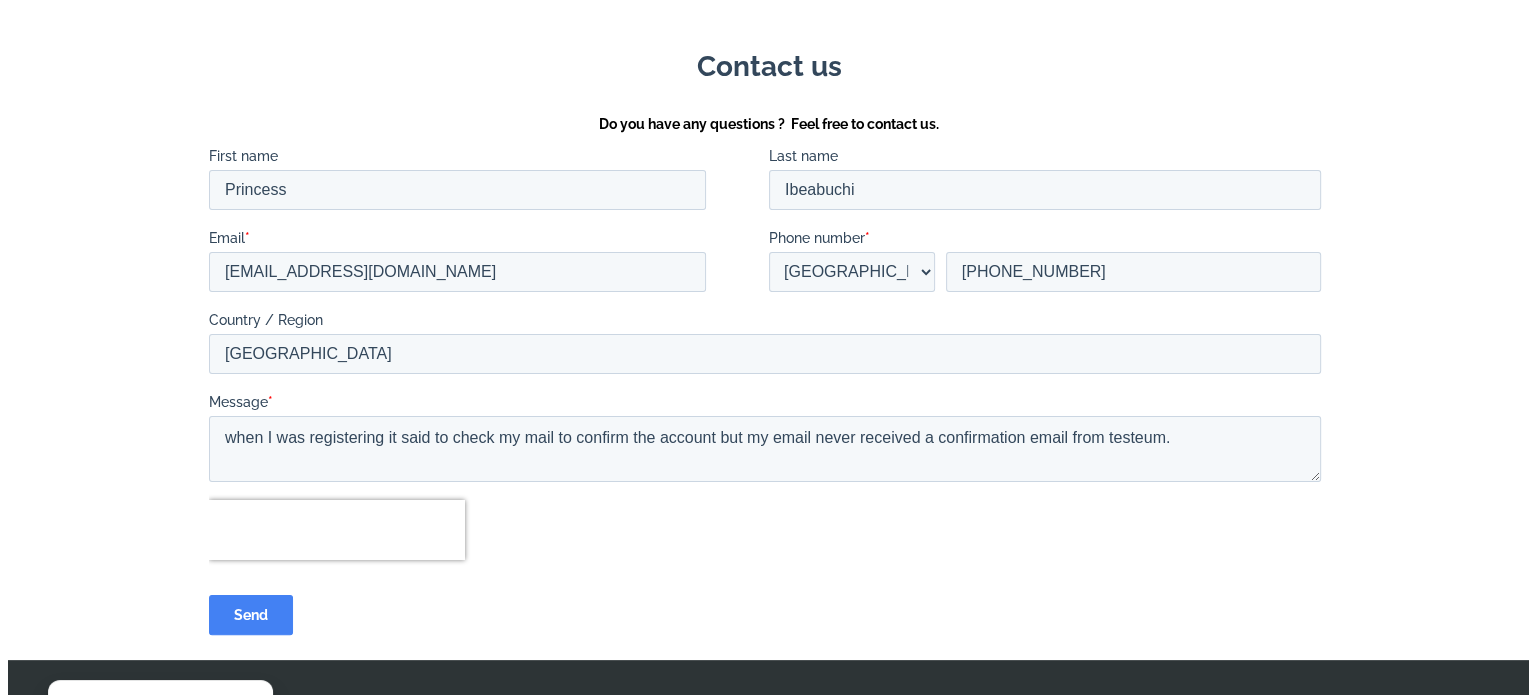 scroll, scrollTop: 0, scrollLeft: 0, axis: both 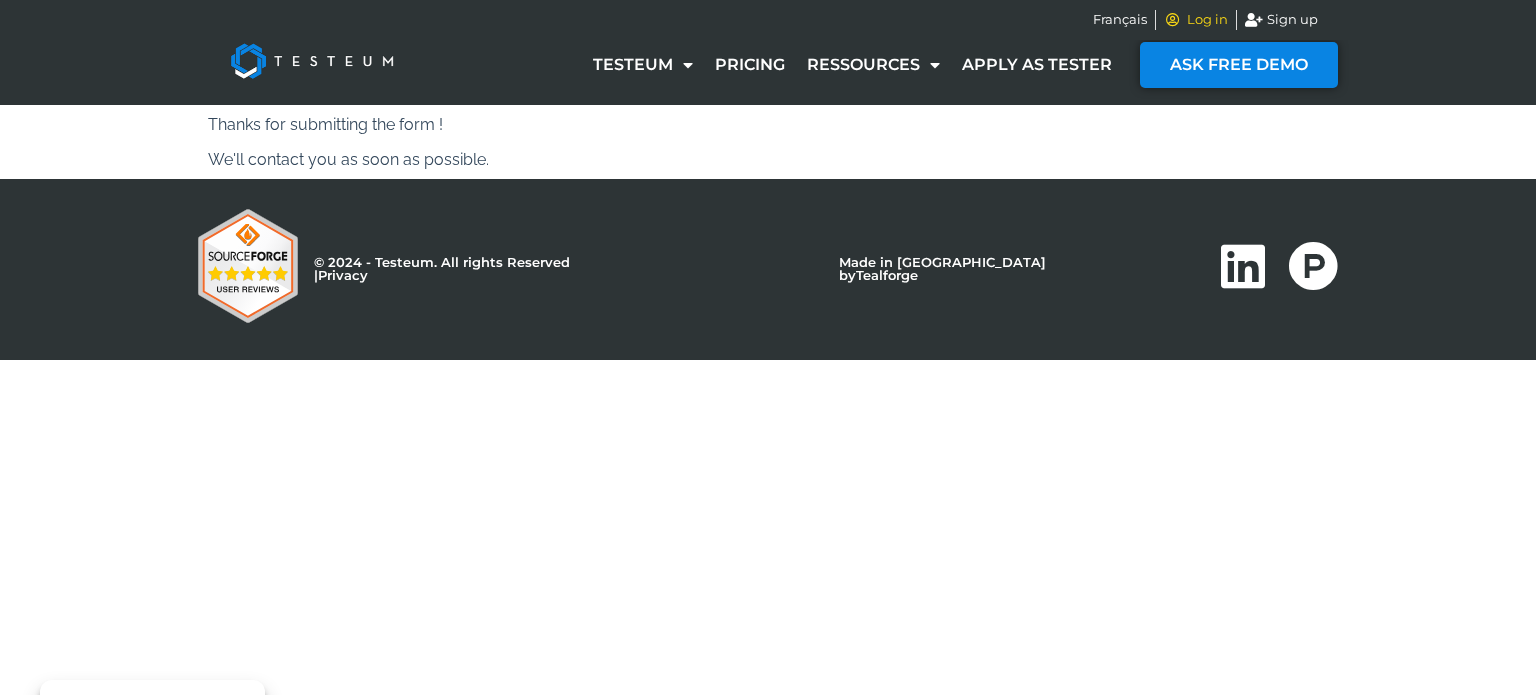 click on "Log in" at bounding box center [1205, 20] 